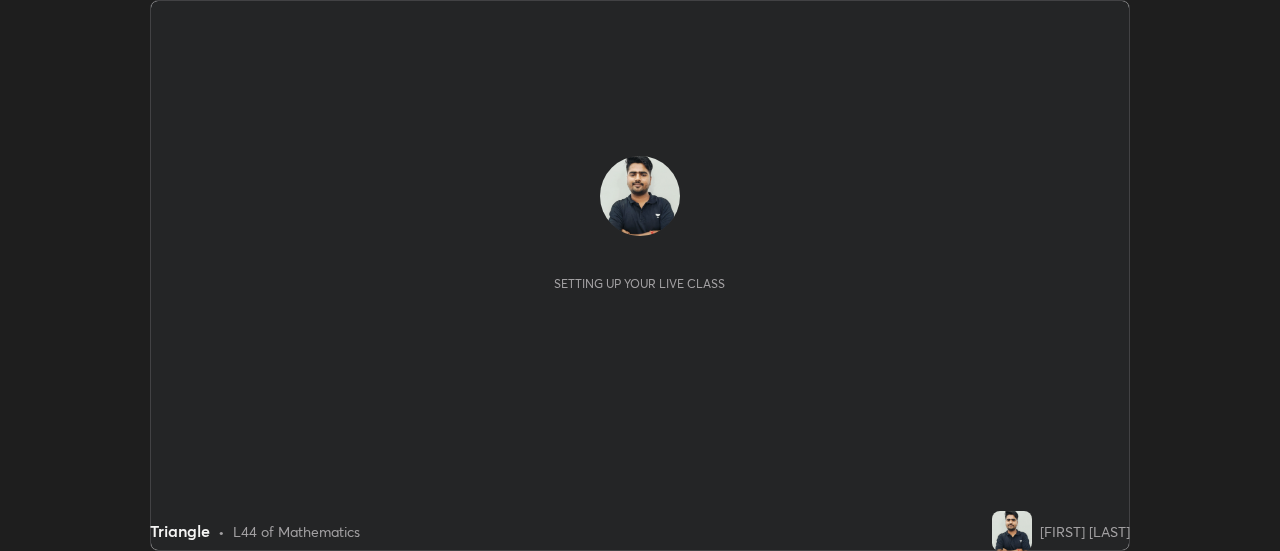 scroll, scrollTop: 0, scrollLeft: 0, axis: both 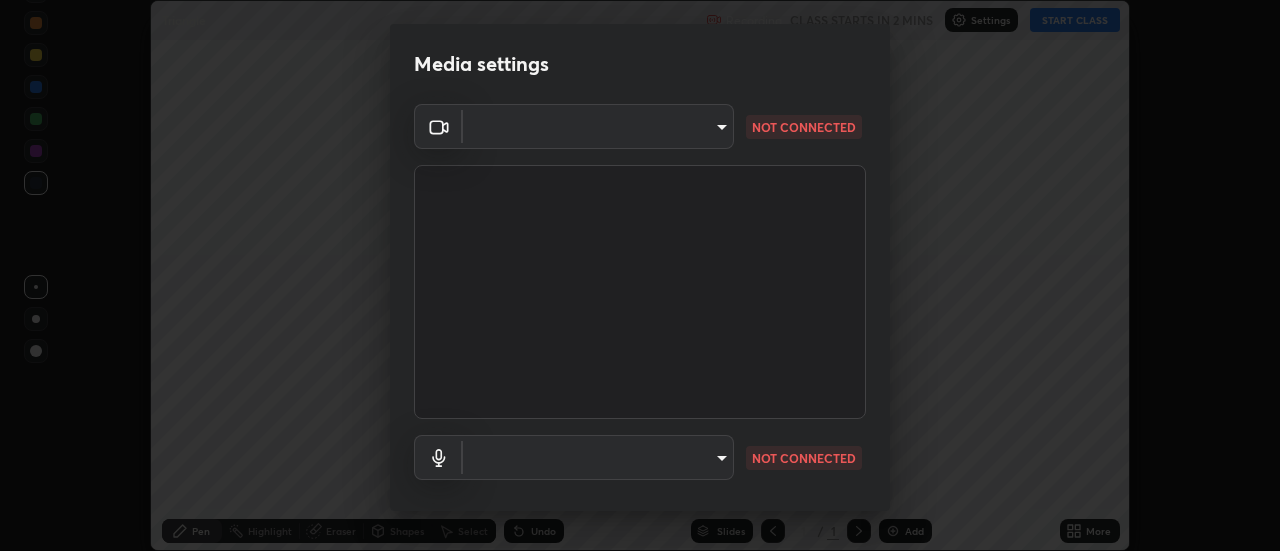 type on "0ade6c1a2b09329684cd28a63f80ec040423d12f5d12a0ebf447b2472701ef61" 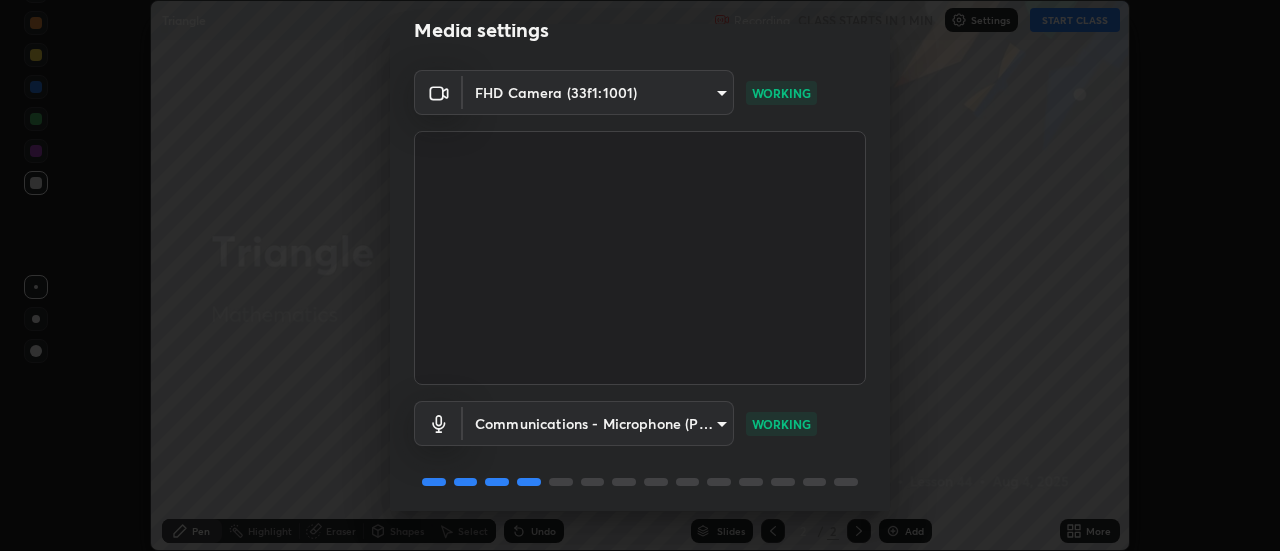scroll, scrollTop: 105, scrollLeft: 0, axis: vertical 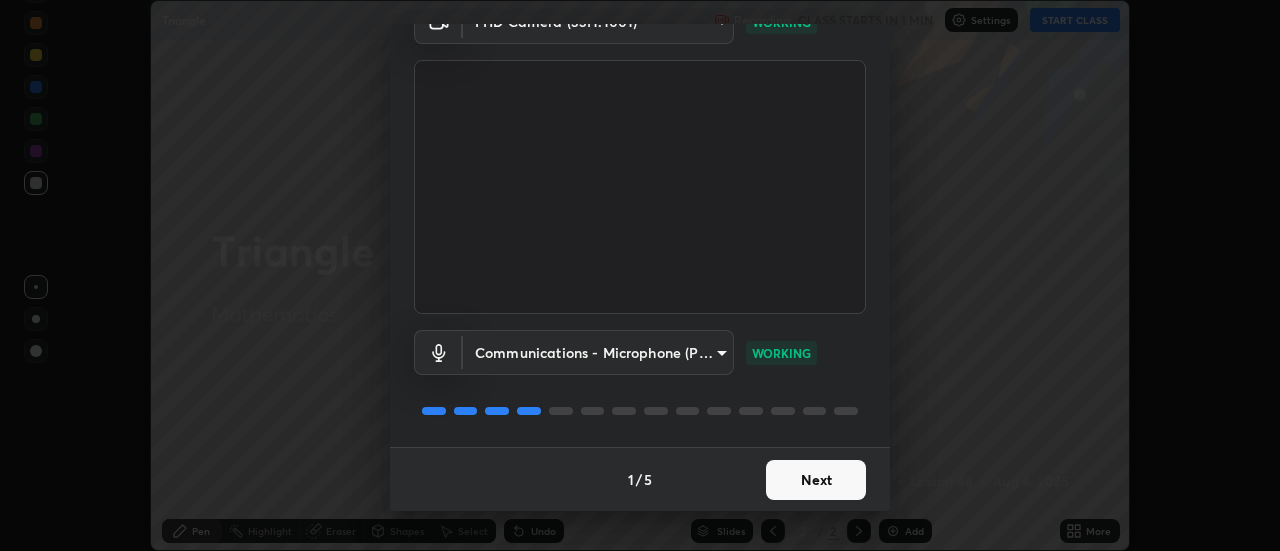 click on "Next" at bounding box center (816, 480) 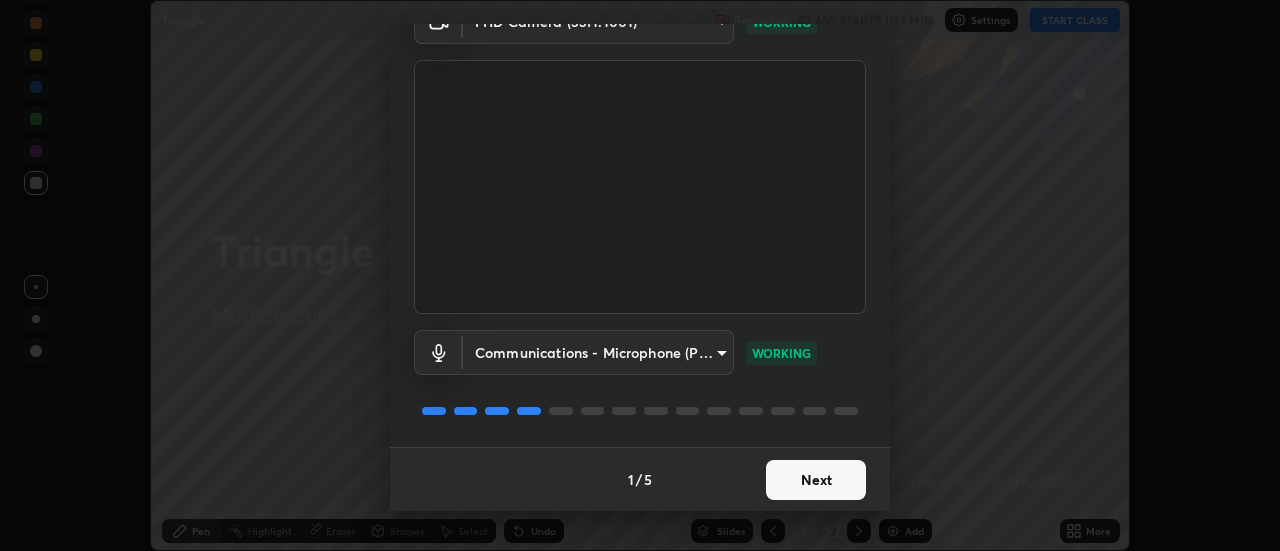scroll, scrollTop: 0, scrollLeft: 0, axis: both 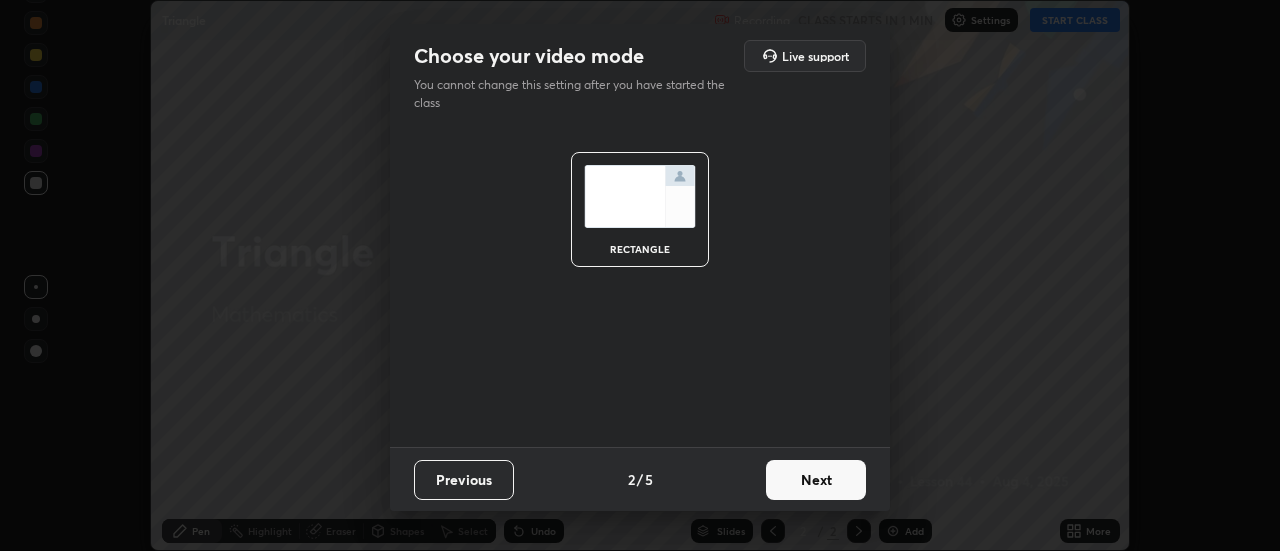 click on "Next" at bounding box center (816, 480) 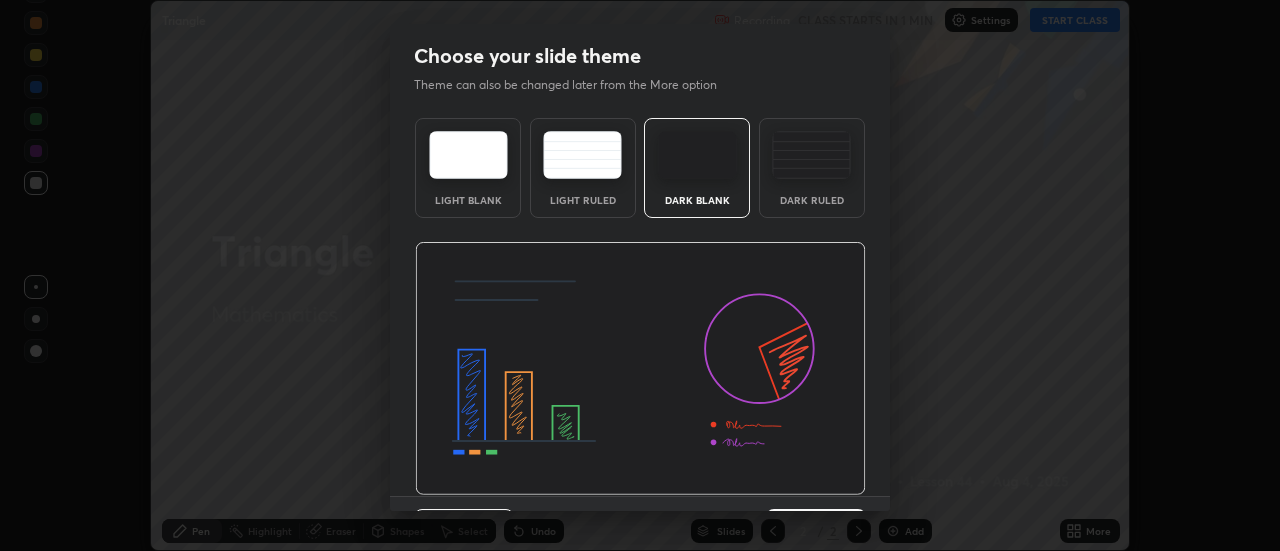 click at bounding box center [640, 369] 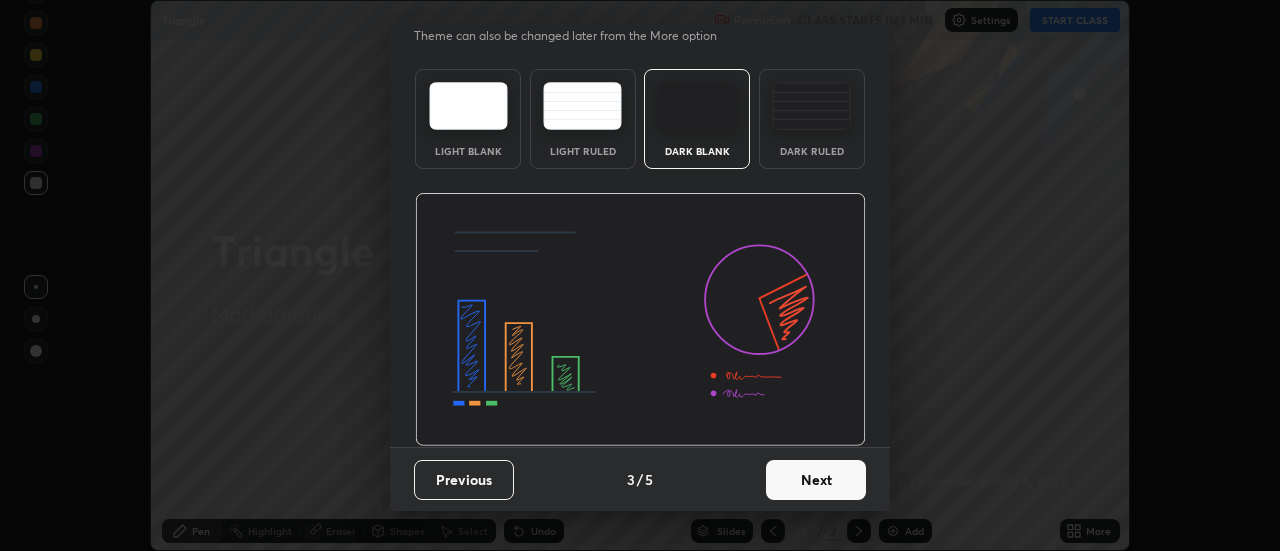 click on "Next" at bounding box center [816, 480] 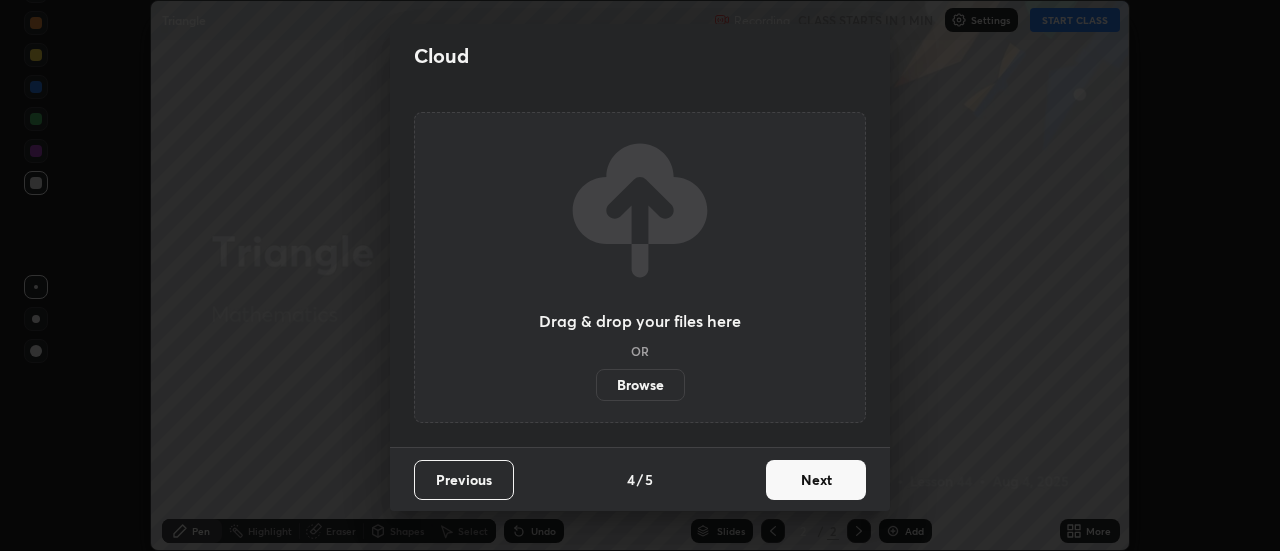 scroll, scrollTop: 0, scrollLeft: 0, axis: both 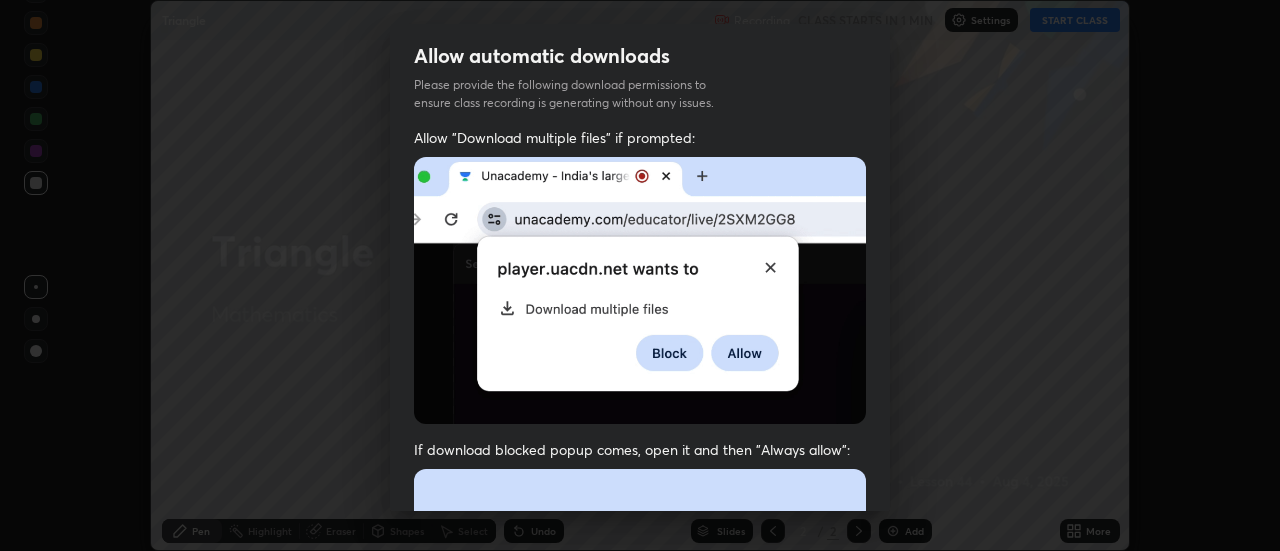 click on "Previous 5 / 5 Done" at bounding box center (640, 1002) 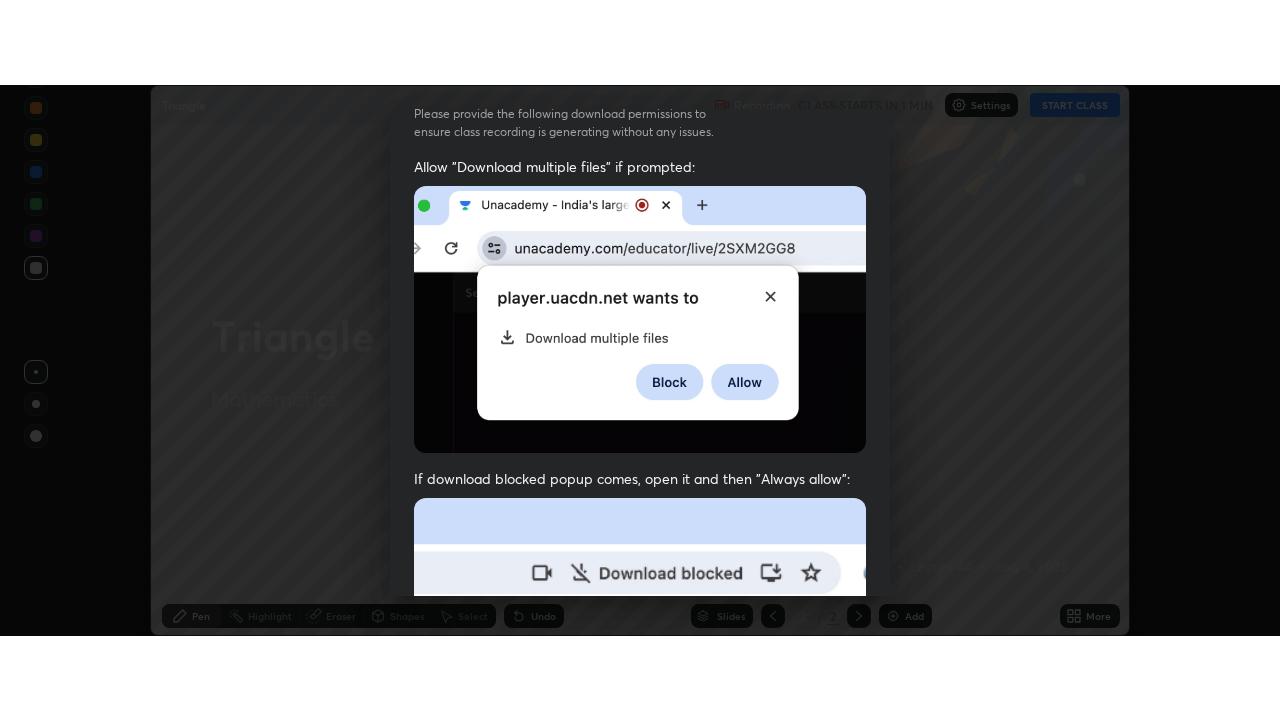scroll, scrollTop: 81, scrollLeft: 0, axis: vertical 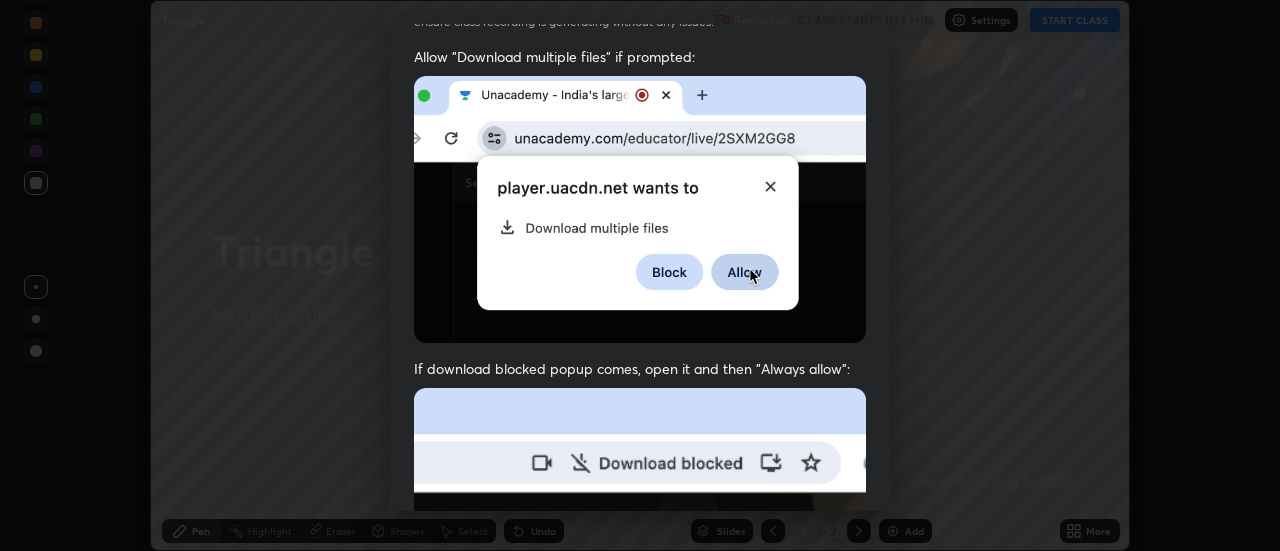 click on "I agree that if I don't provide required permissions, class recording will not be generated" at bounding box center (657, 853) 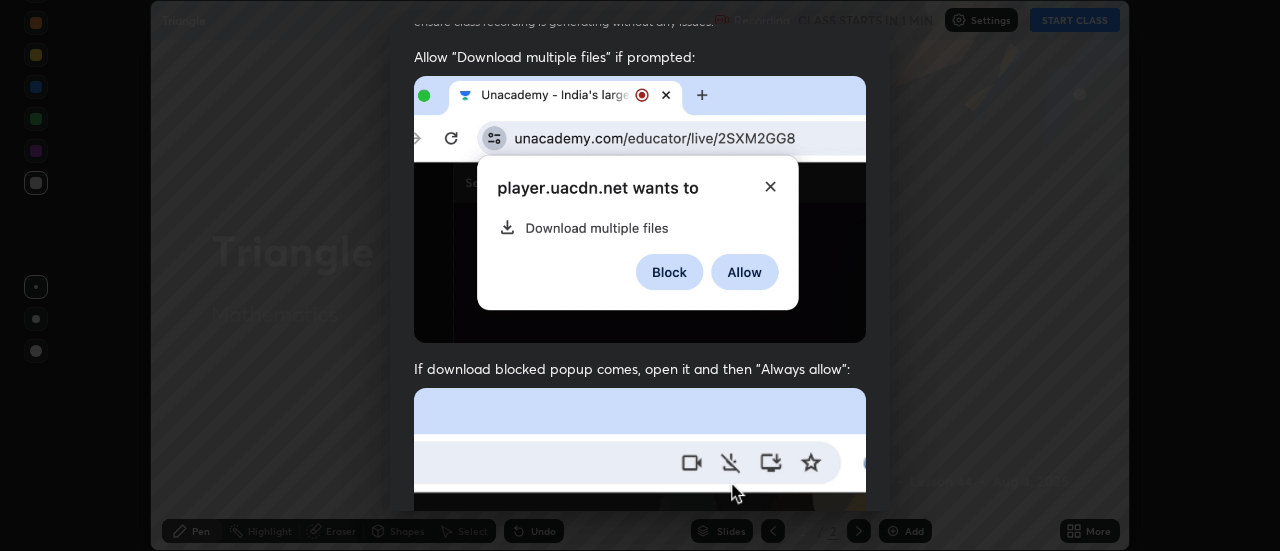 click on "Done" at bounding box center (816, 922) 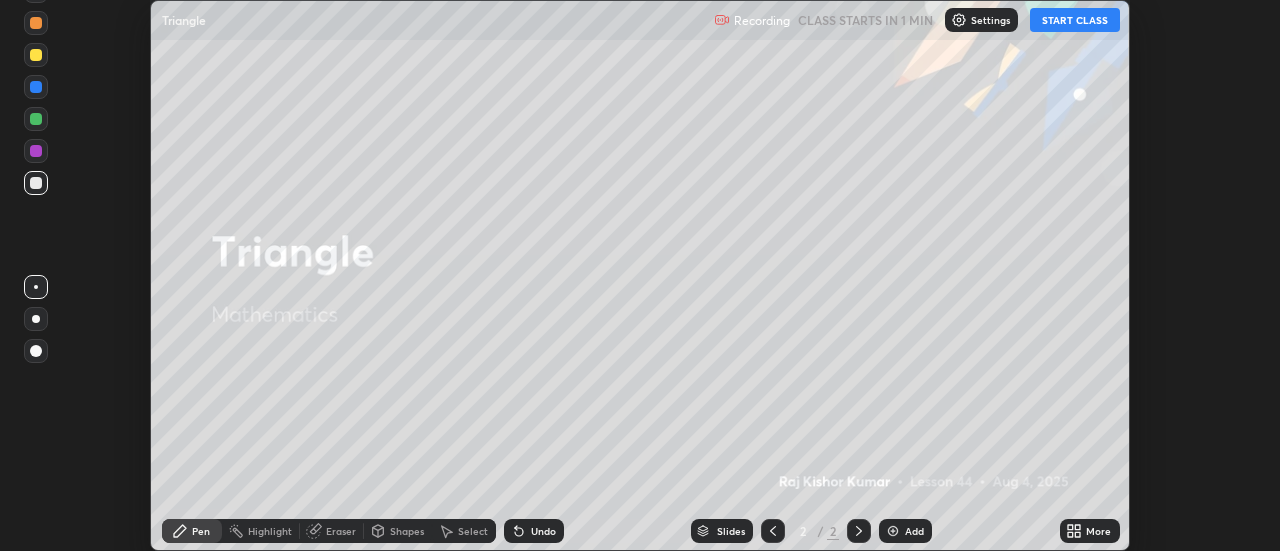 click on "More" at bounding box center [1090, 531] 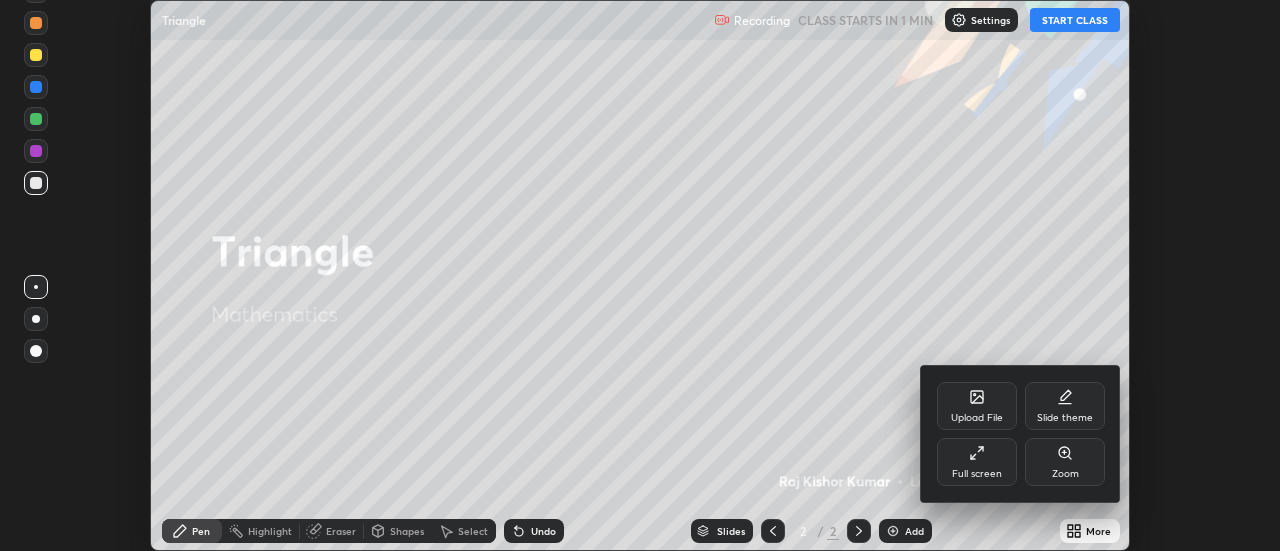 click on "Full screen" at bounding box center [977, 462] 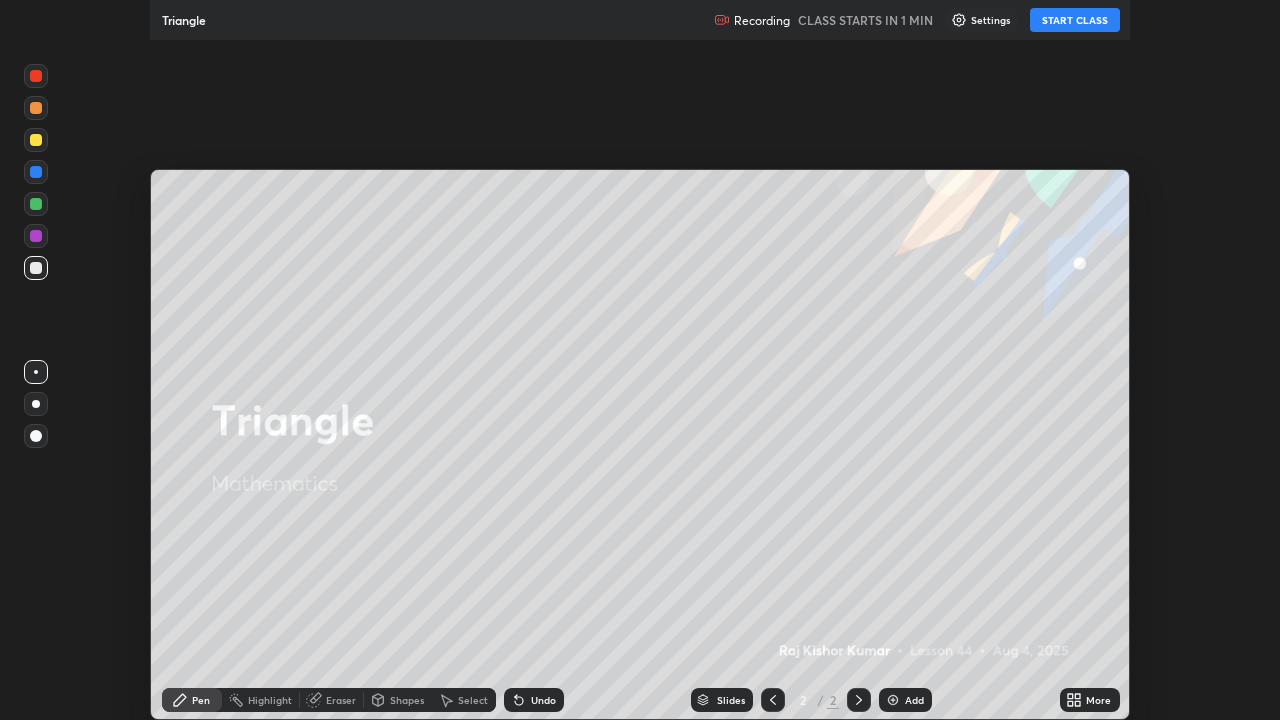 scroll, scrollTop: 99280, scrollLeft: 98720, axis: both 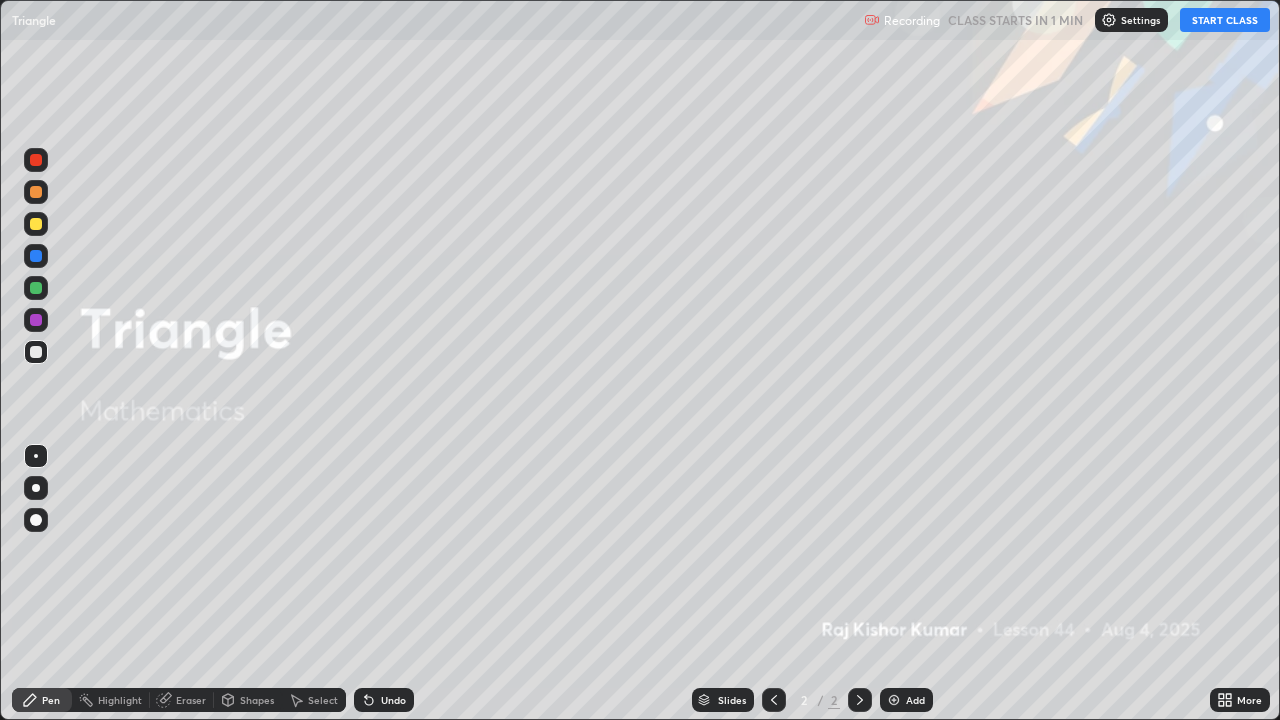 click on "START CLASS" at bounding box center [1225, 20] 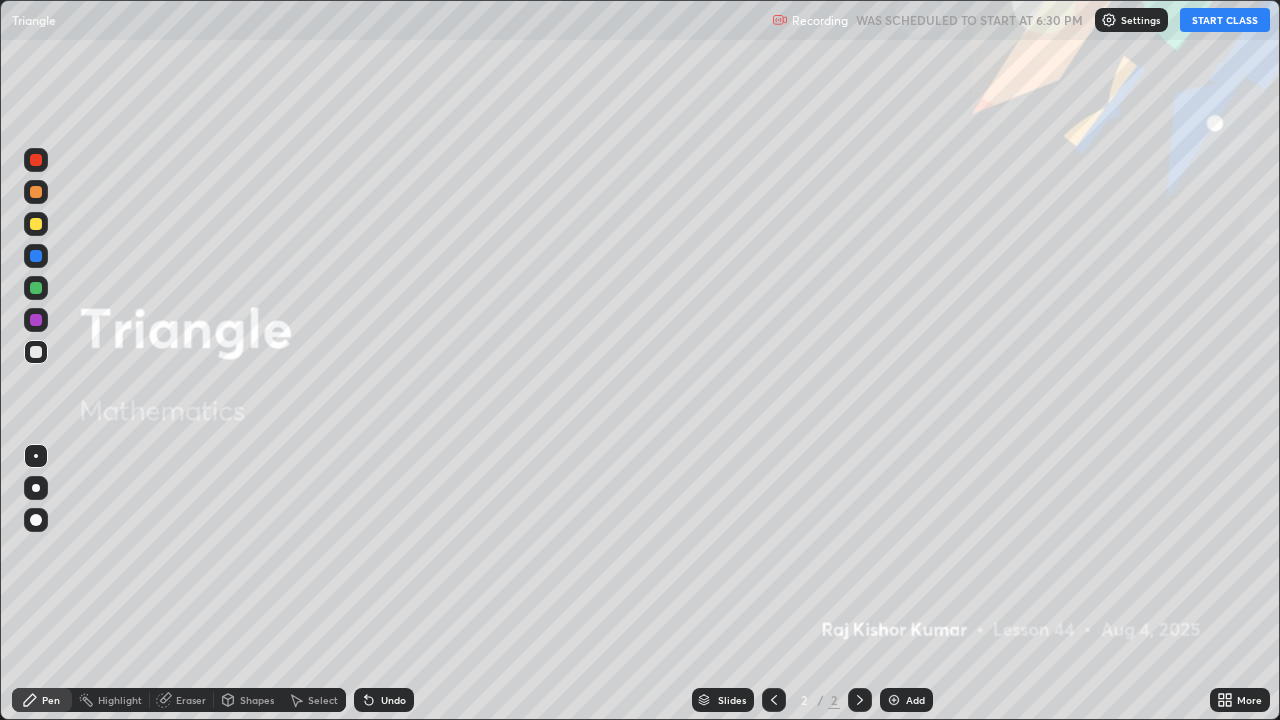 click on "START CLASS" at bounding box center (1225, 20) 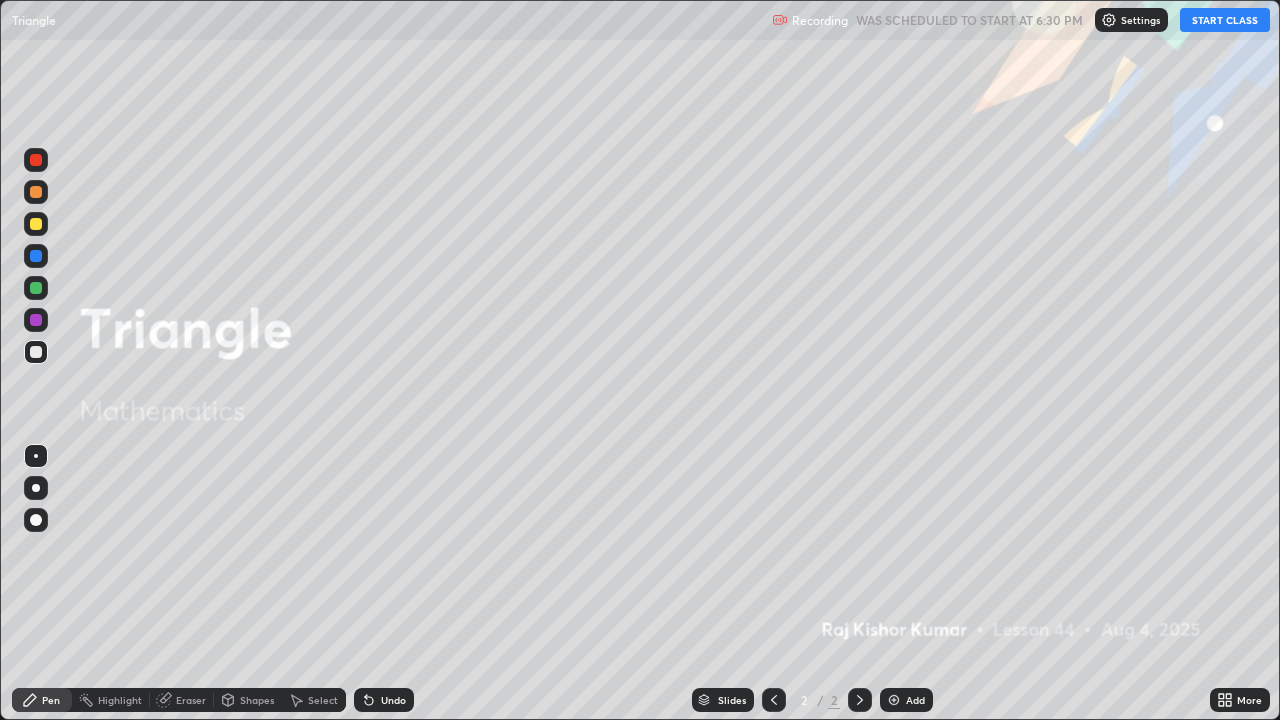 click on "START CLASS" at bounding box center [1225, 20] 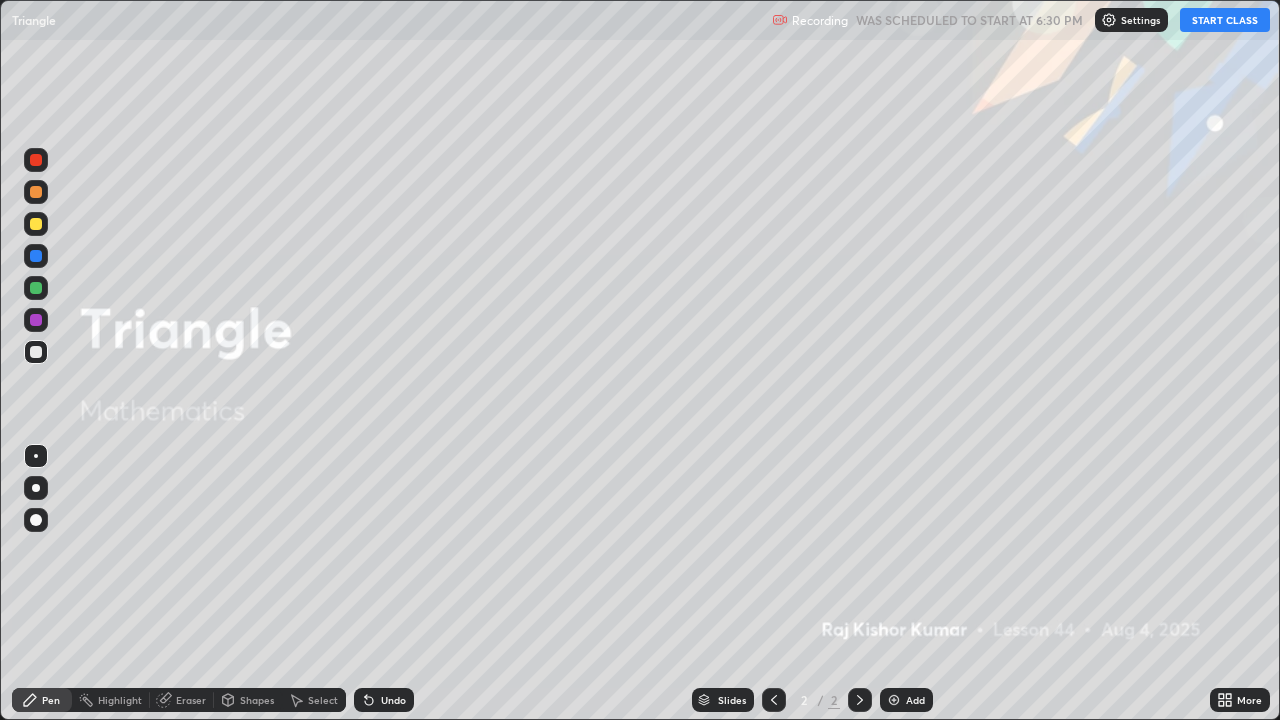 click on "START CLASS" at bounding box center (1225, 20) 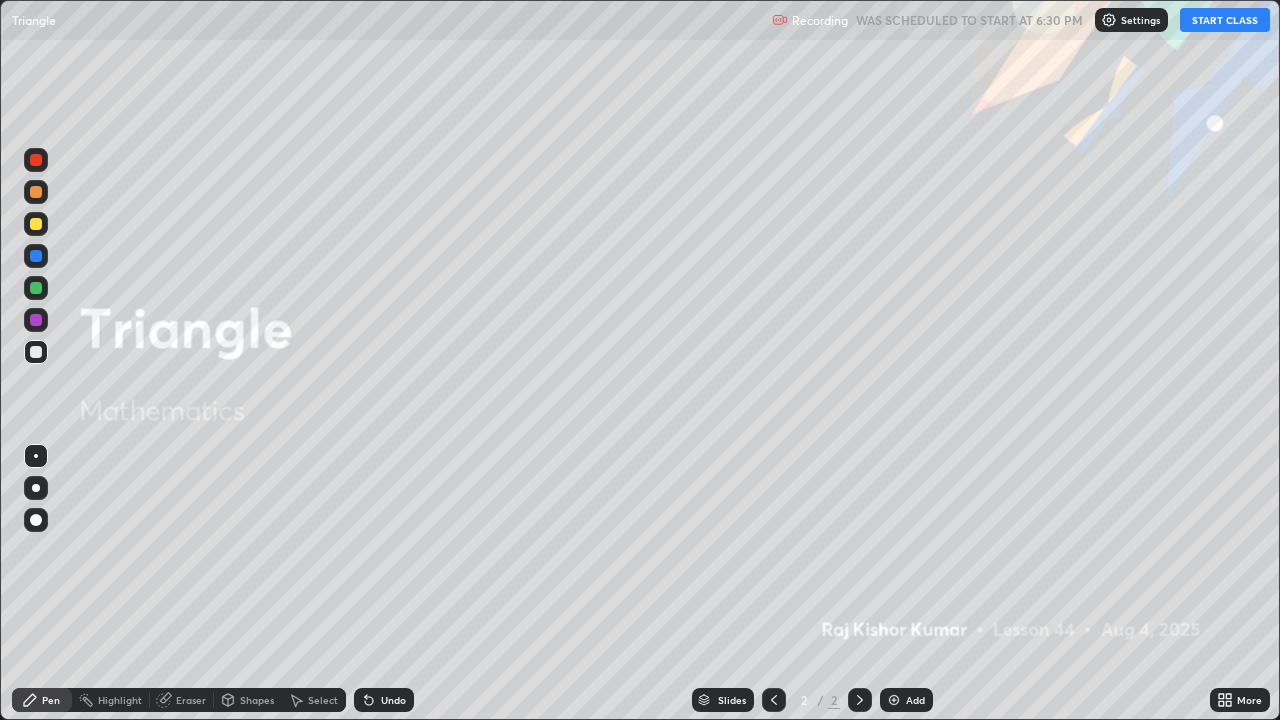 click 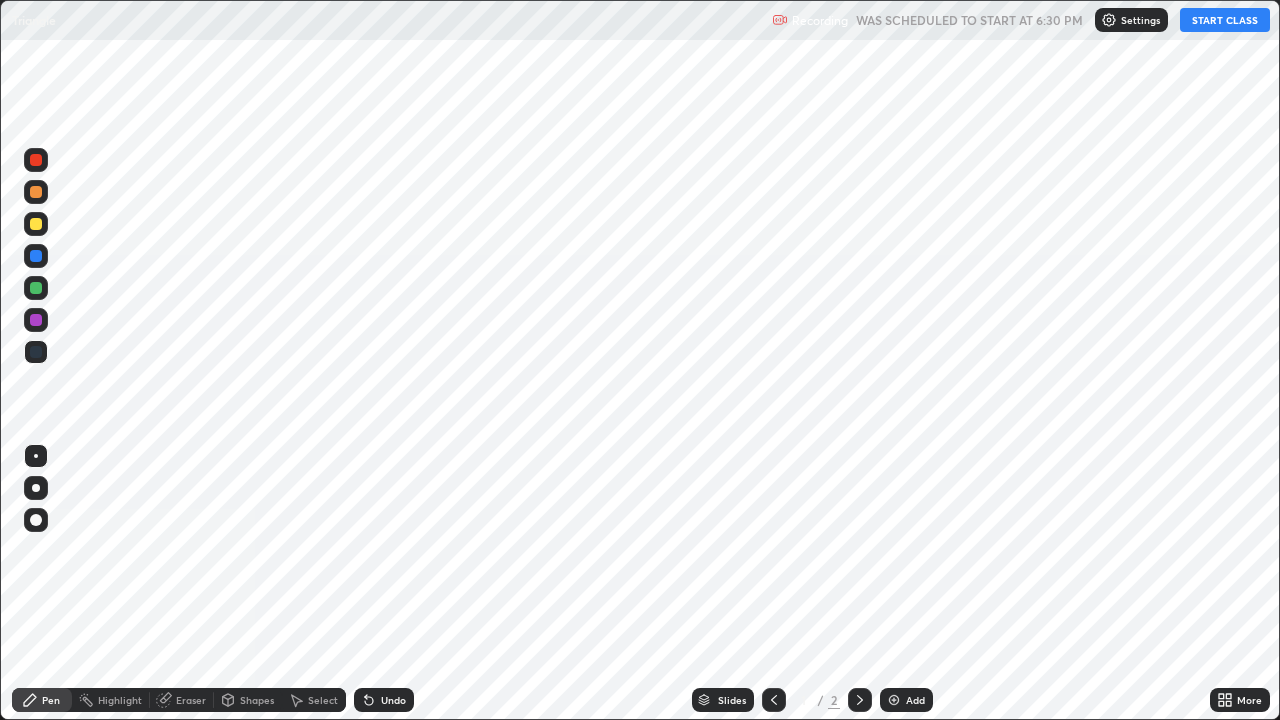 click 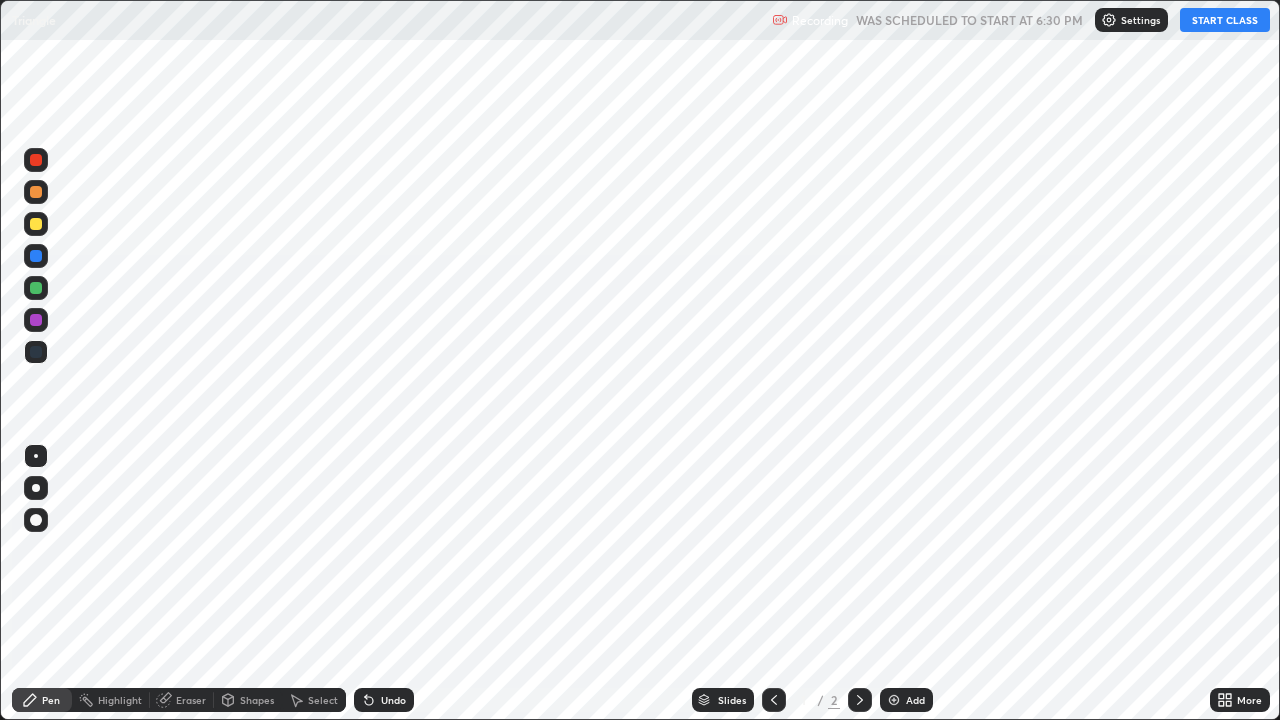 click 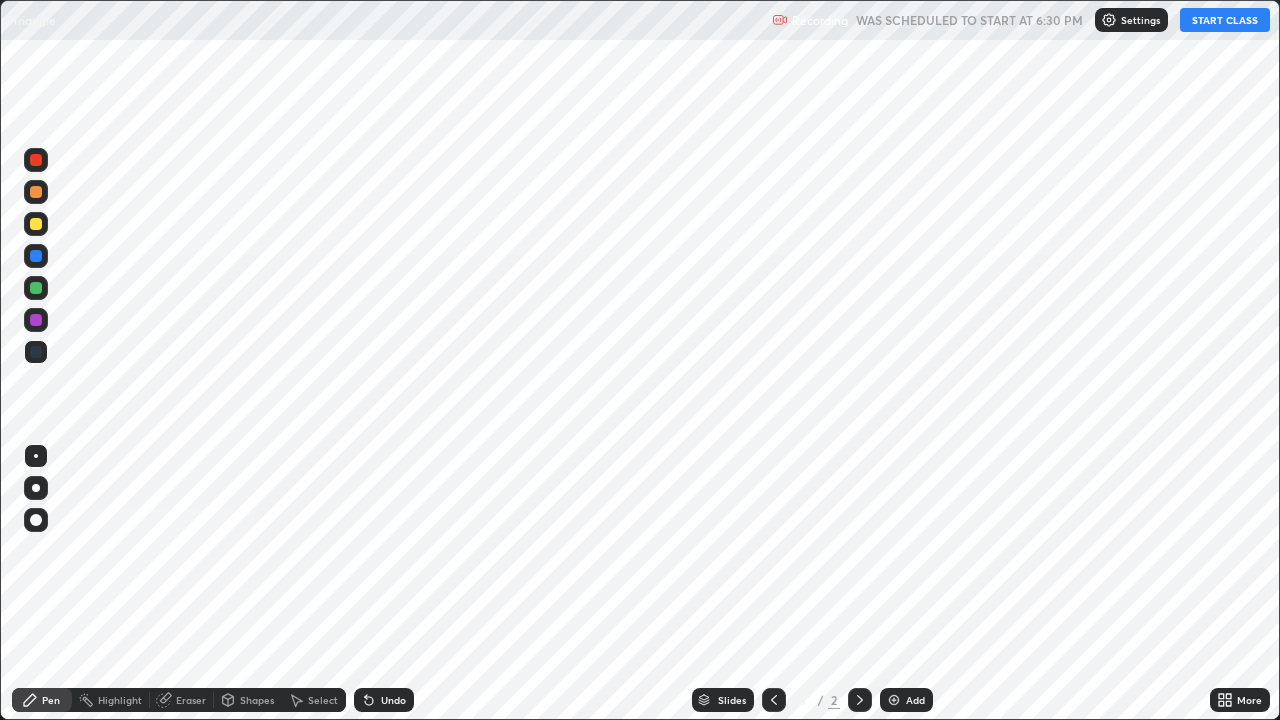 click 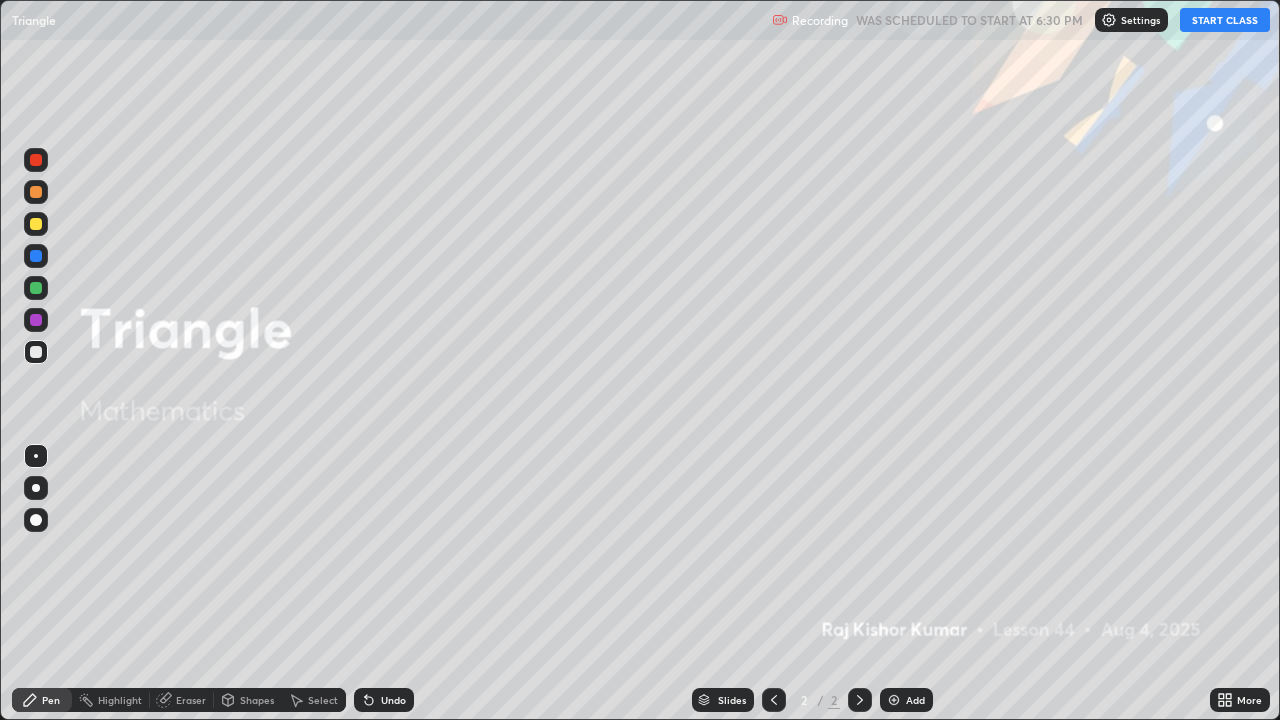 click 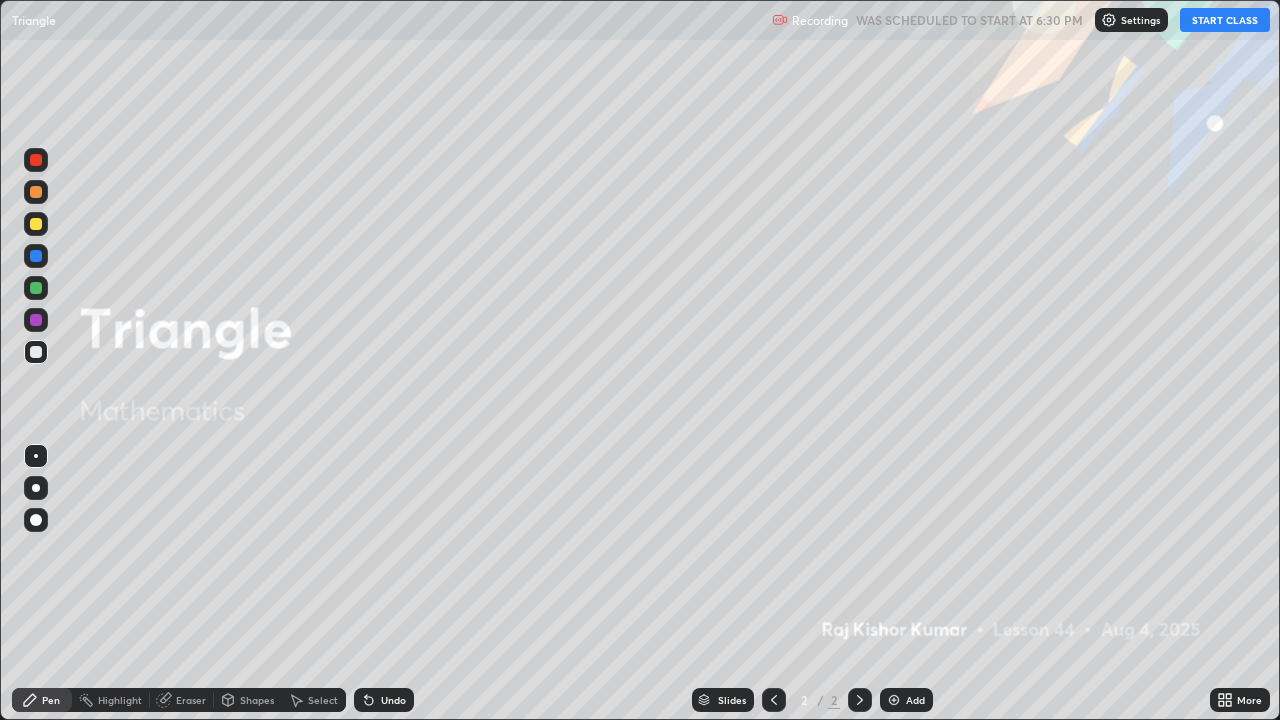 click 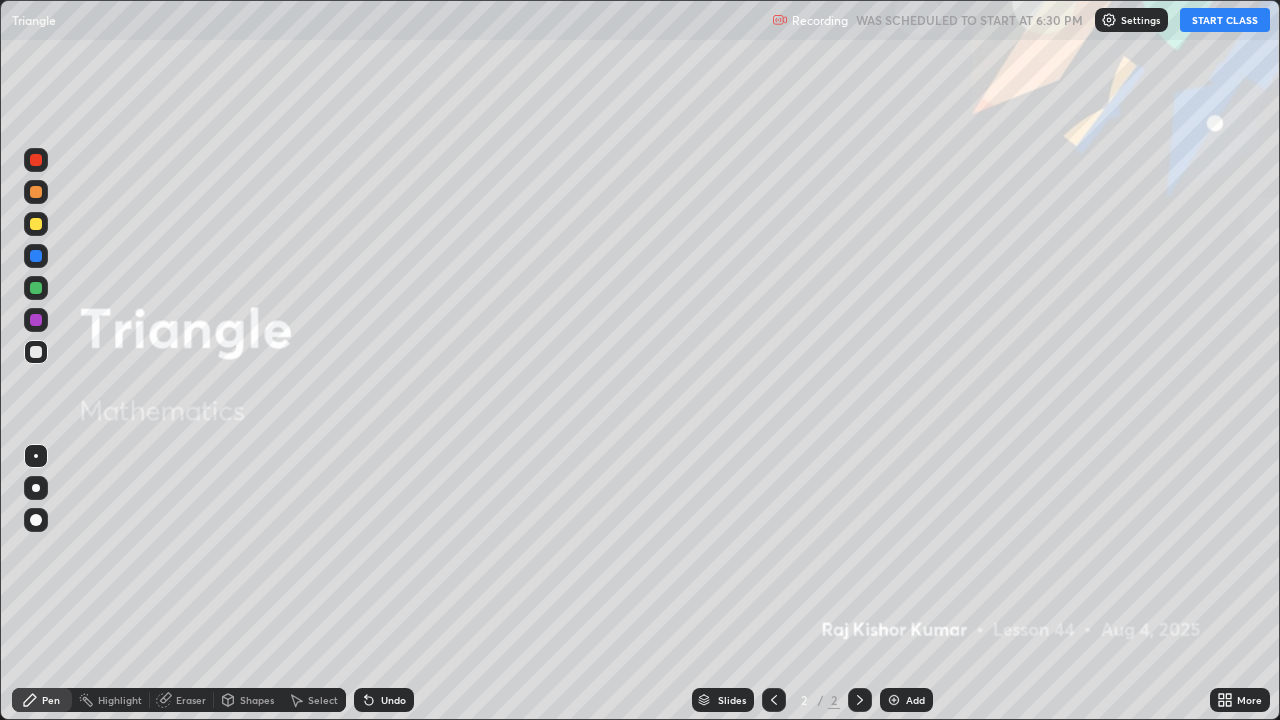 click 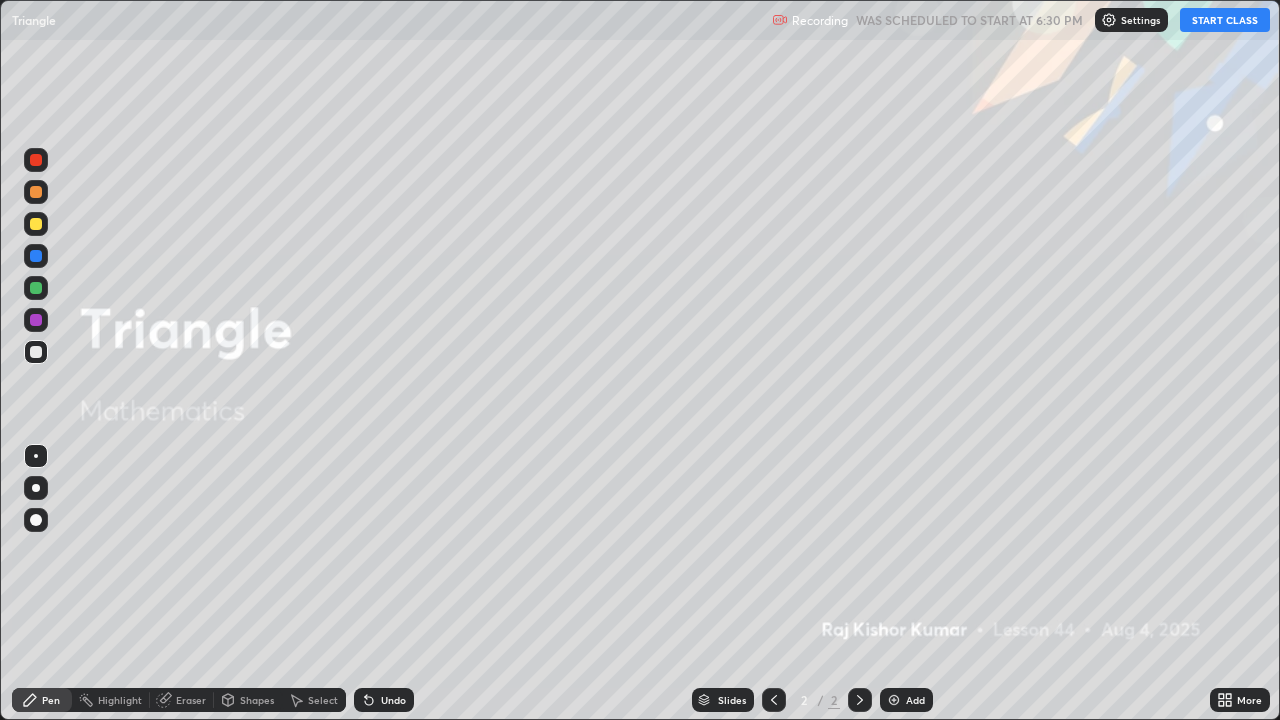 click on "Undo" at bounding box center [384, 700] 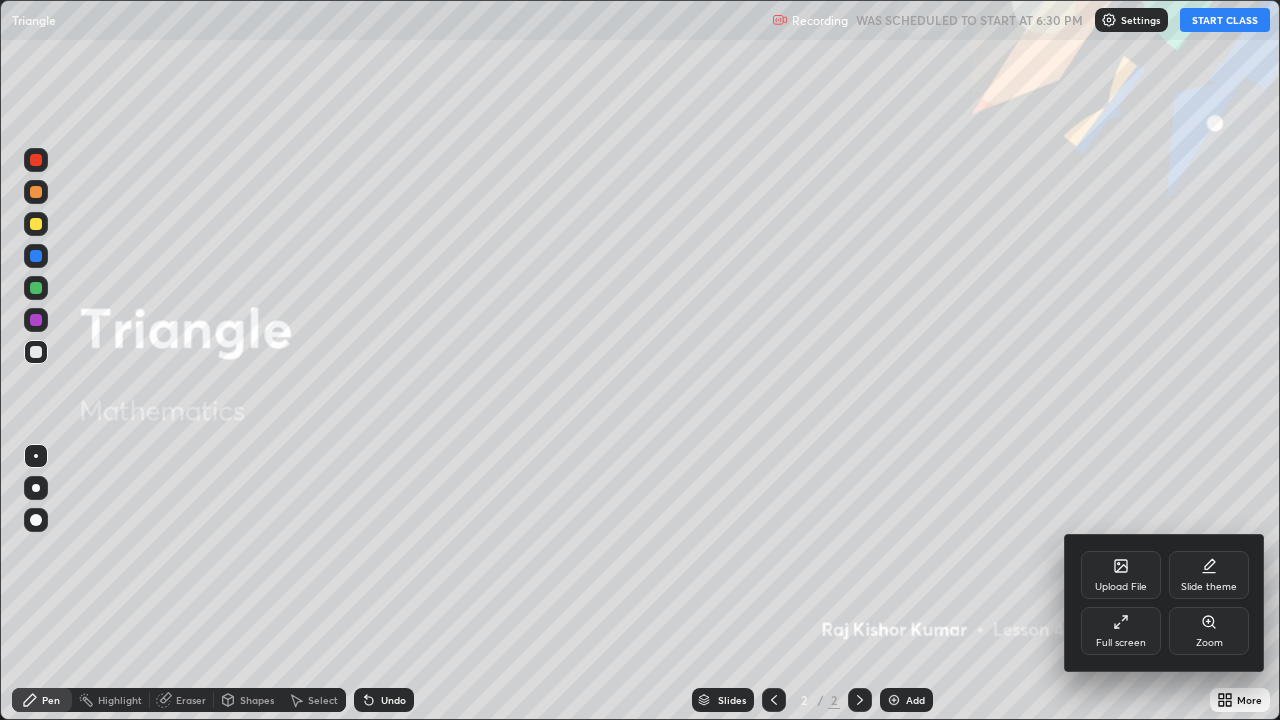 click on "Full screen" at bounding box center [1121, 643] 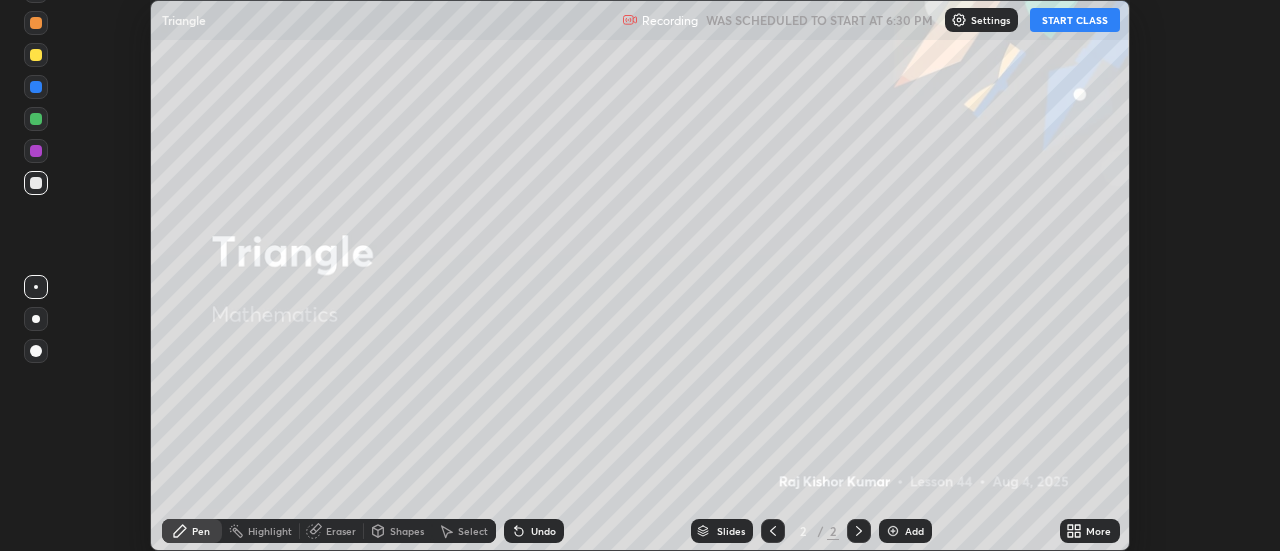 scroll, scrollTop: 551, scrollLeft: 1280, axis: both 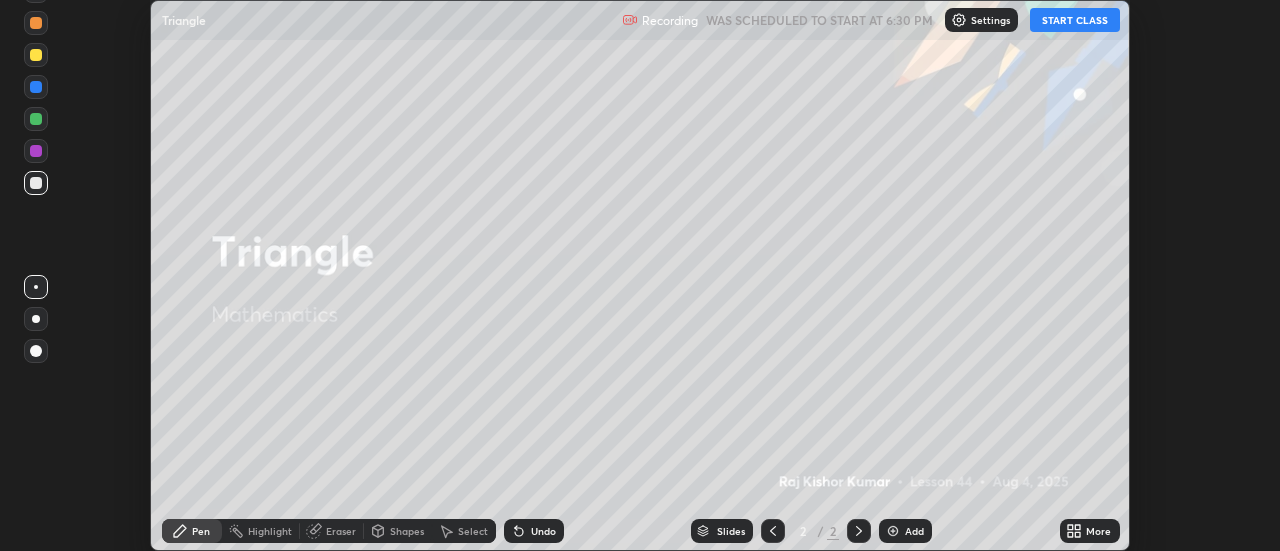 click on "START CLASS" at bounding box center (1075, 20) 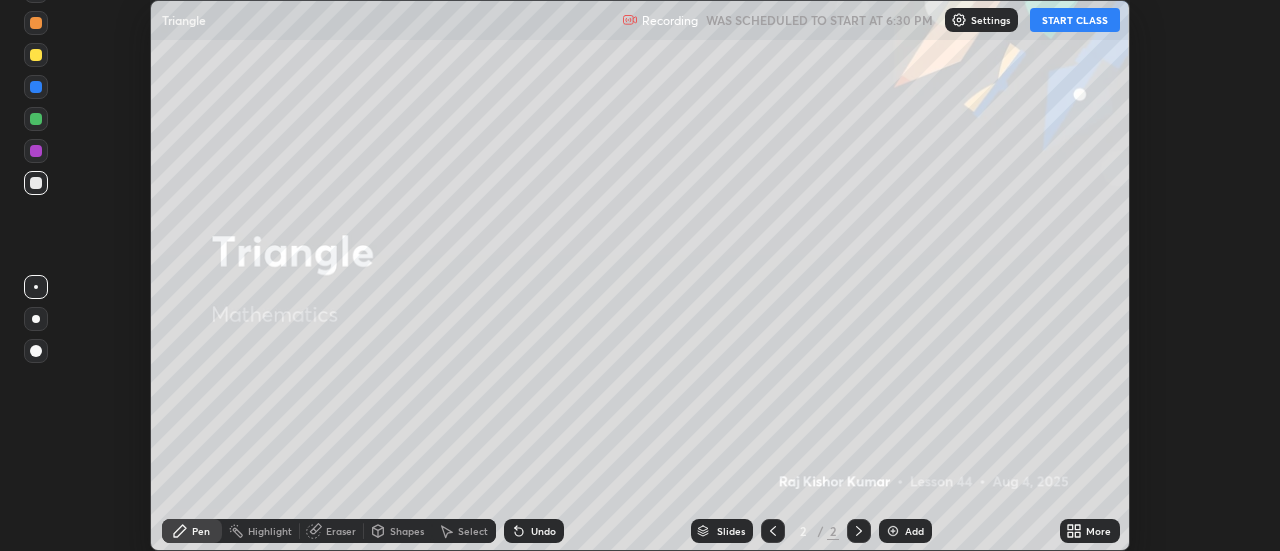 click on "START CLASS" at bounding box center (1075, 20) 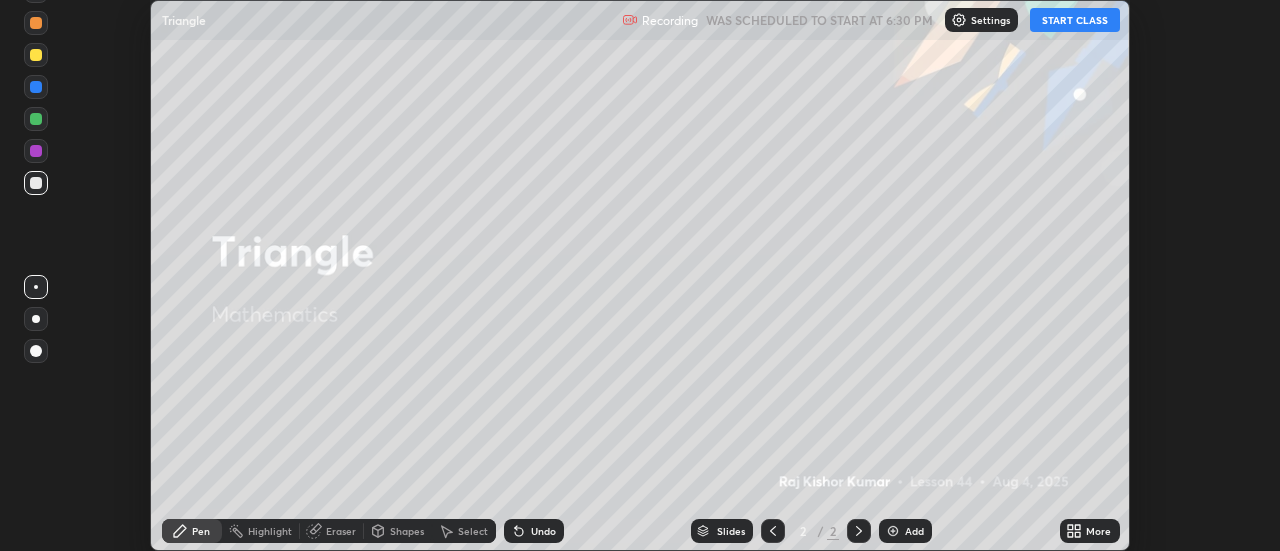 click on "START CLASS" at bounding box center (1075, 20) 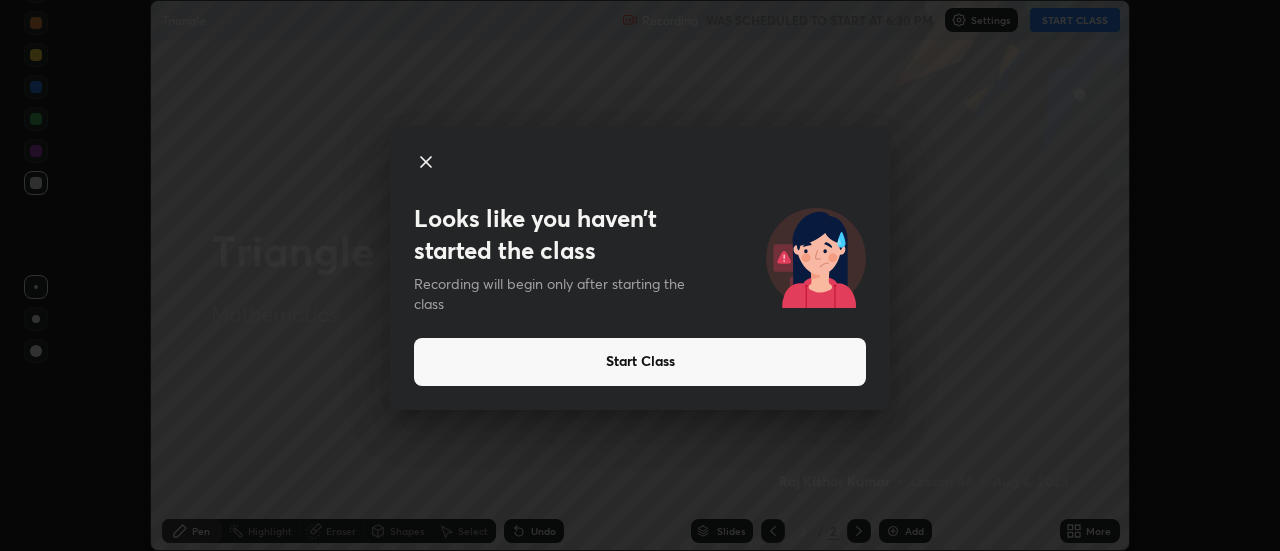 click on "Start Class" at bounding box center [640, 362] 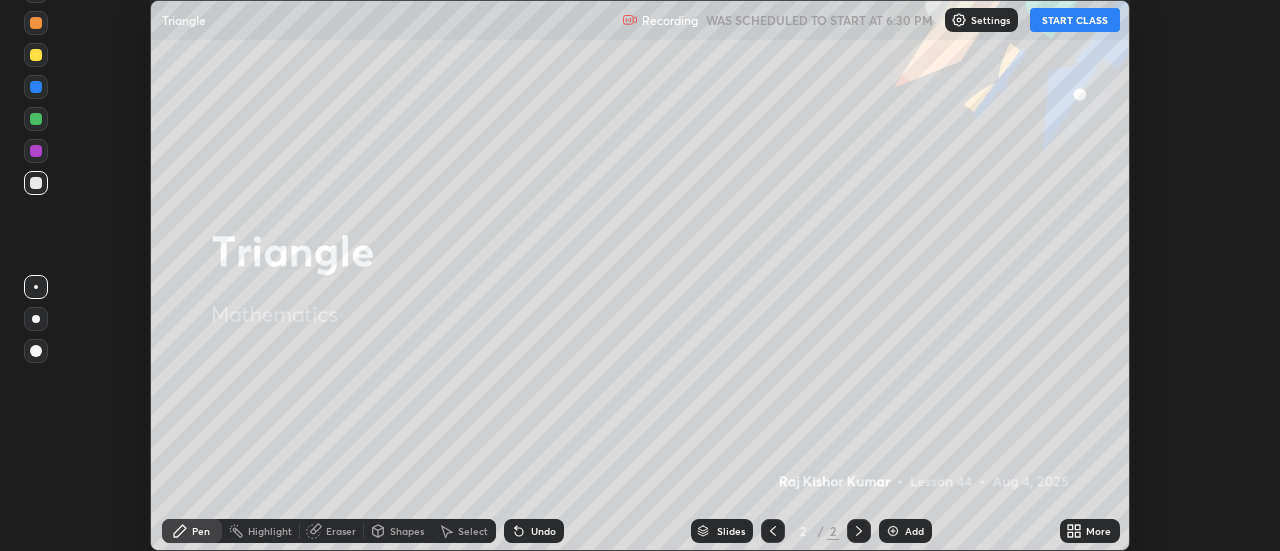 click on "START CLASS" at bounding box center (1075, 20) 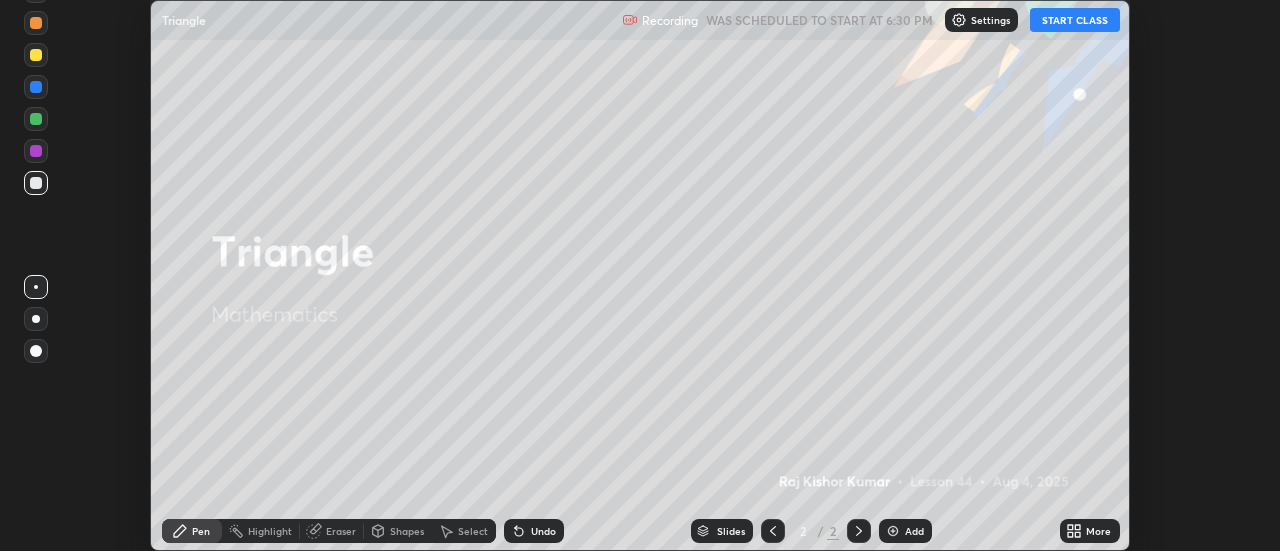 click on "START CLASS" at bounding box center (1075, 20) 